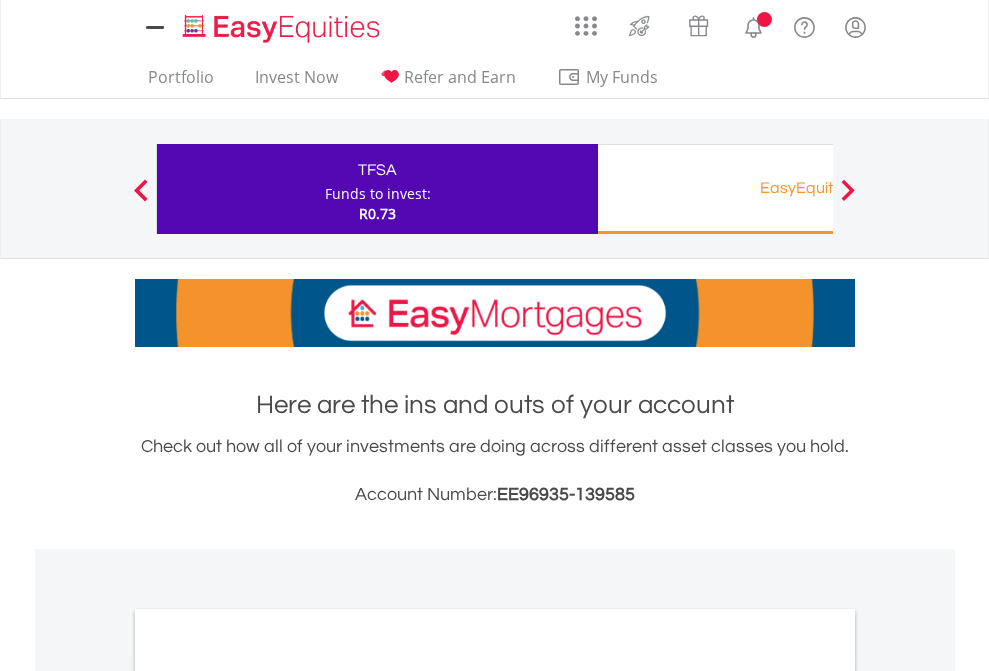 scroll, scrollTop: 0, scrollLeft: 0, axis: both 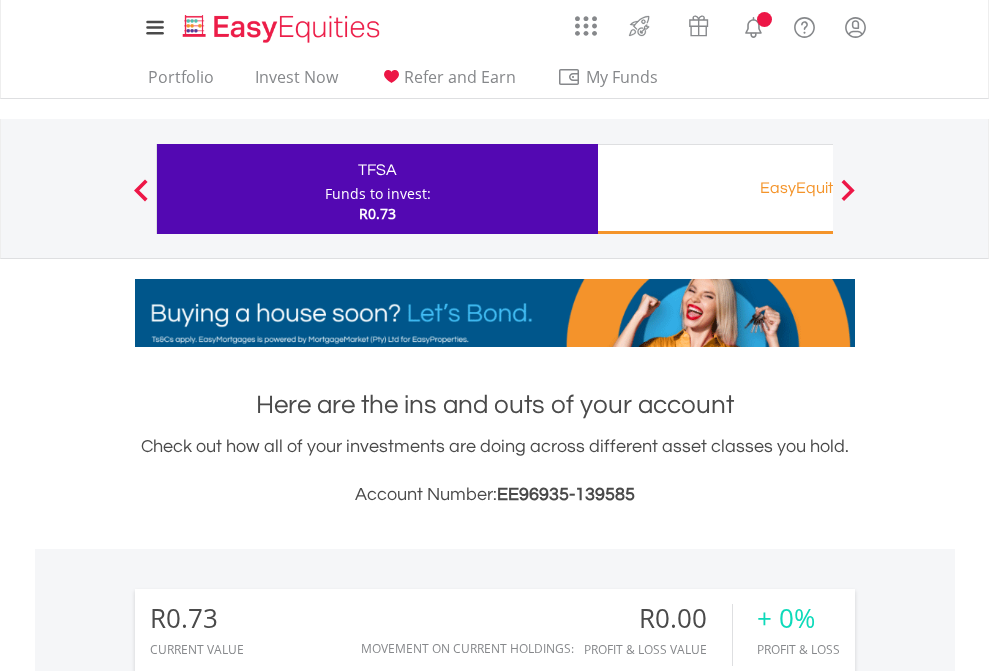 click on "Funds to invest:" at bounding box center [378, 194] 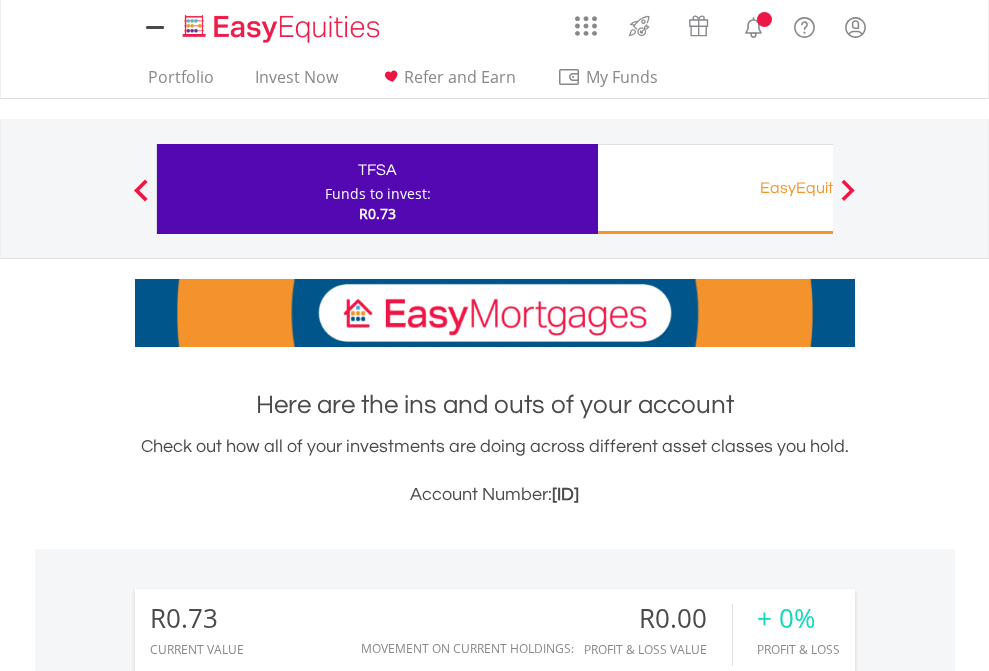 scroll, scrollTop: 0, scrollLeft: 0, axis: both 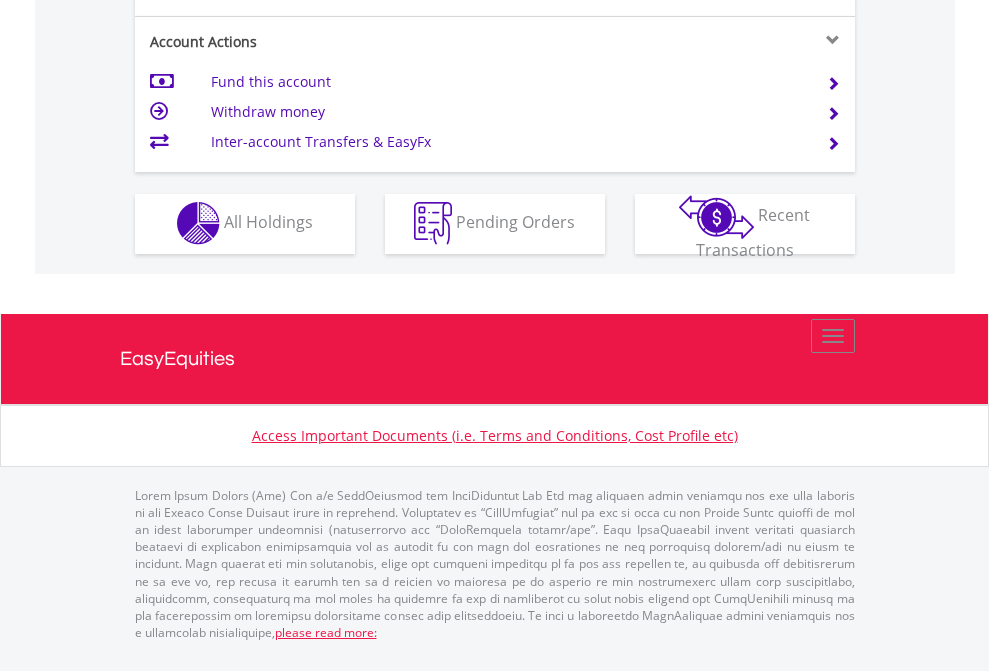 click on "Investment types" at bounding box center [706, -353] 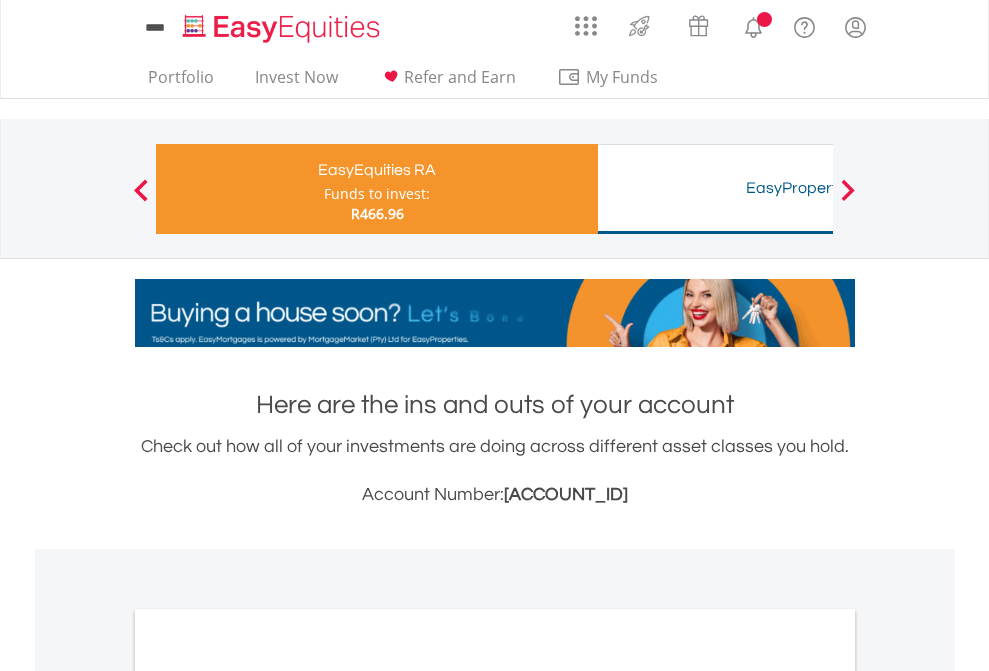 scroll, scrollTop: 0, scrollLeft: 0, axis: both 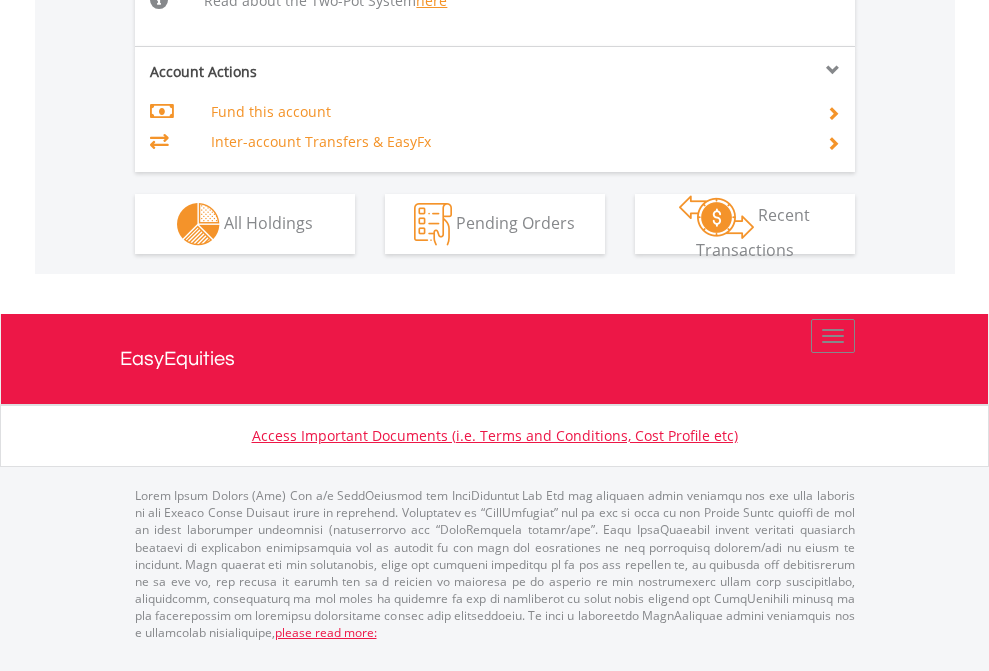 click on "Investment types" at bounding box center [706, -498] 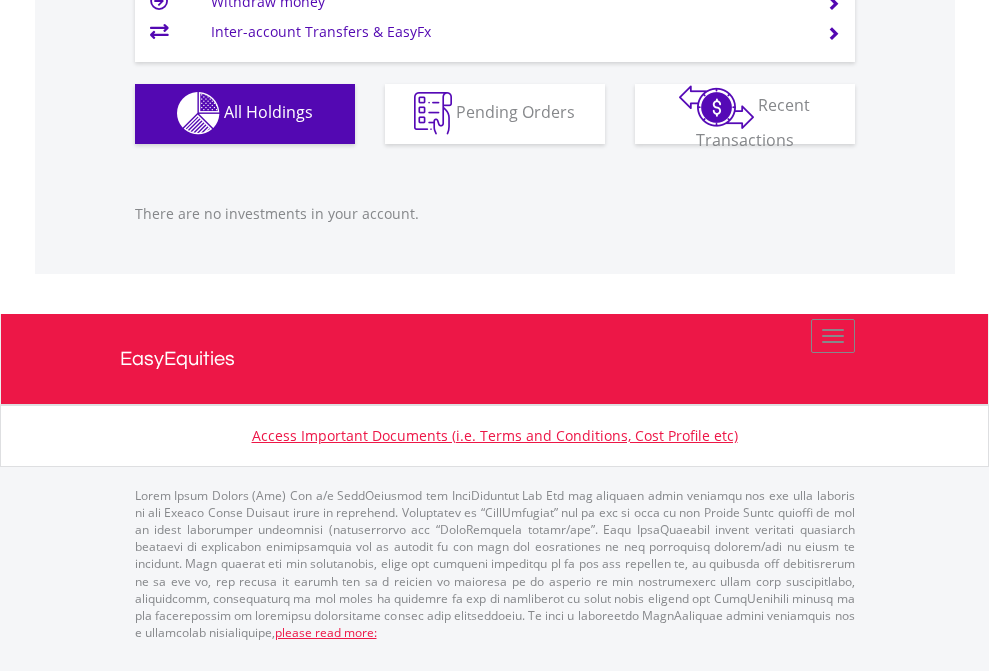 scroll, scrollTop: 1980, scrollLeft: 0, axis: vertical 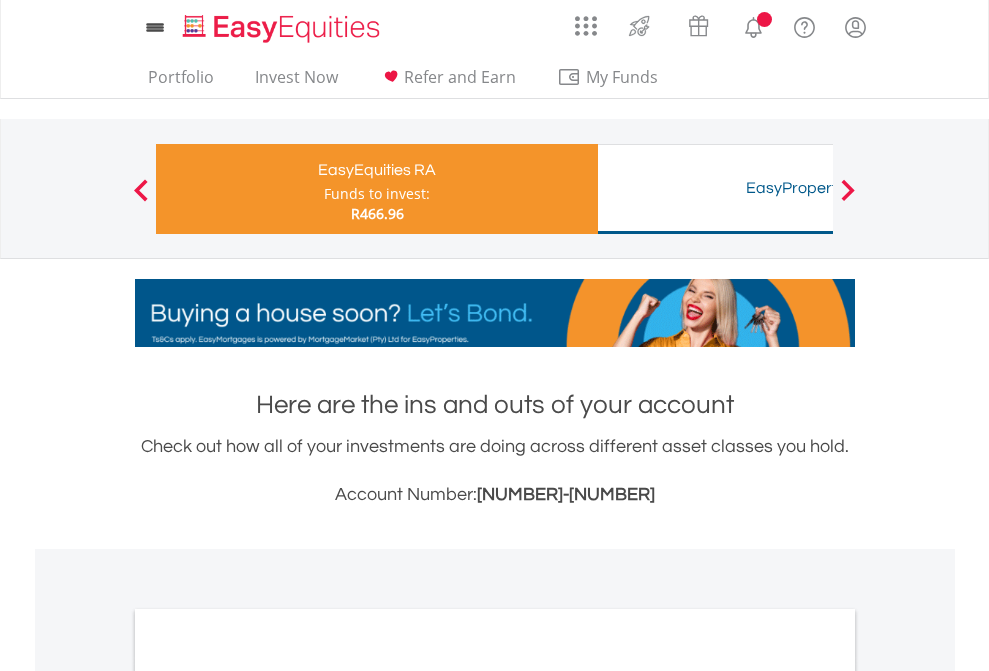 click on "All Holdings" at bounding box center (268, 1066) 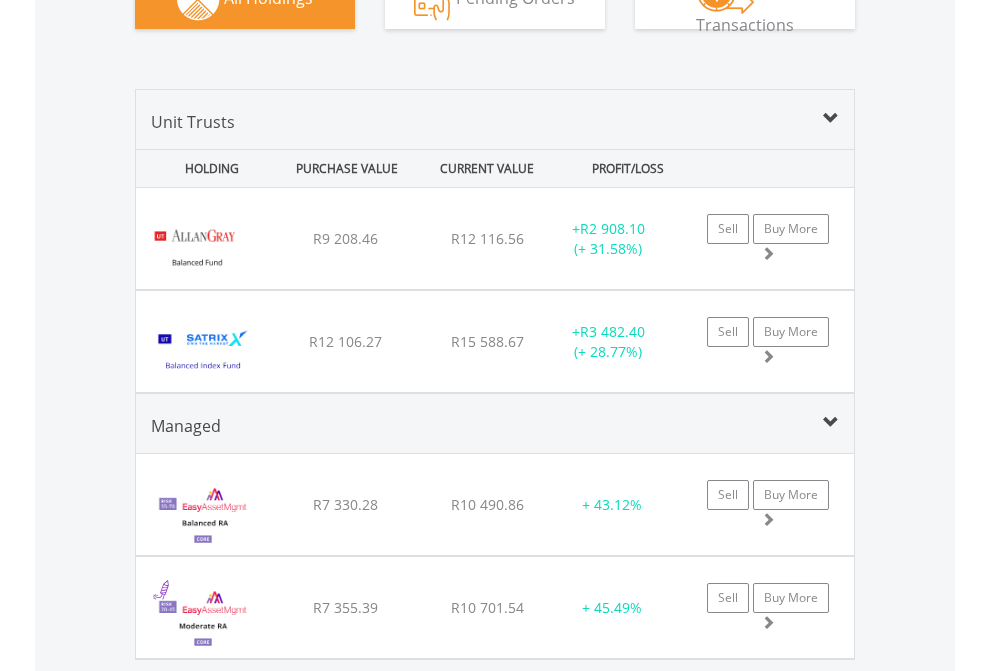 scroll, scrollTop: 1991, scrollLeft: 0, axis: vertical 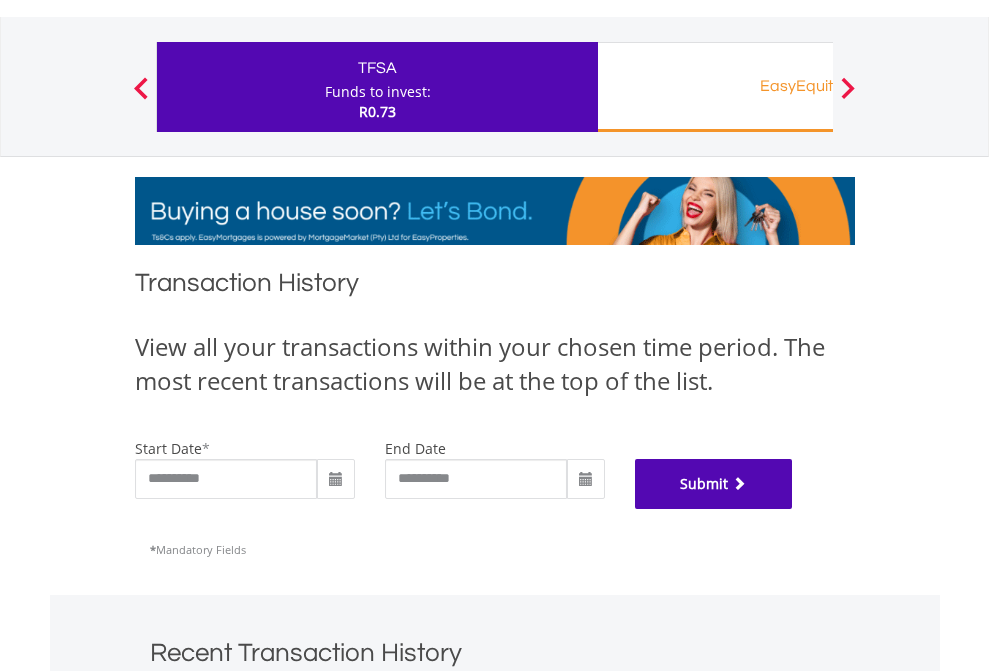 click on "Submit" at bounding box center (714, 484) 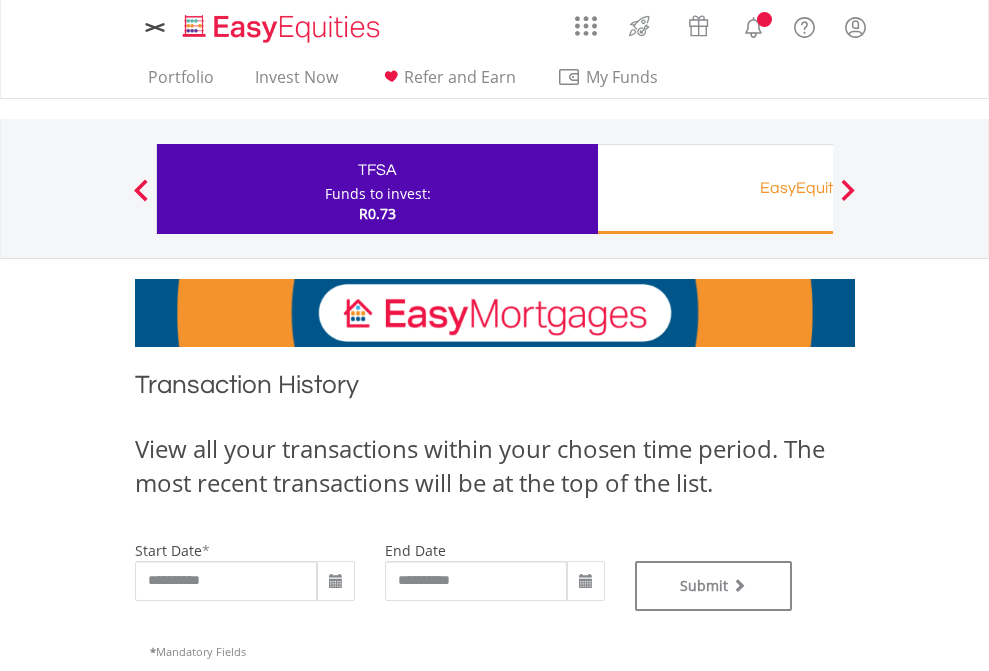 scroll, scrollTop: 0, scrollLeft: 0, axis: both 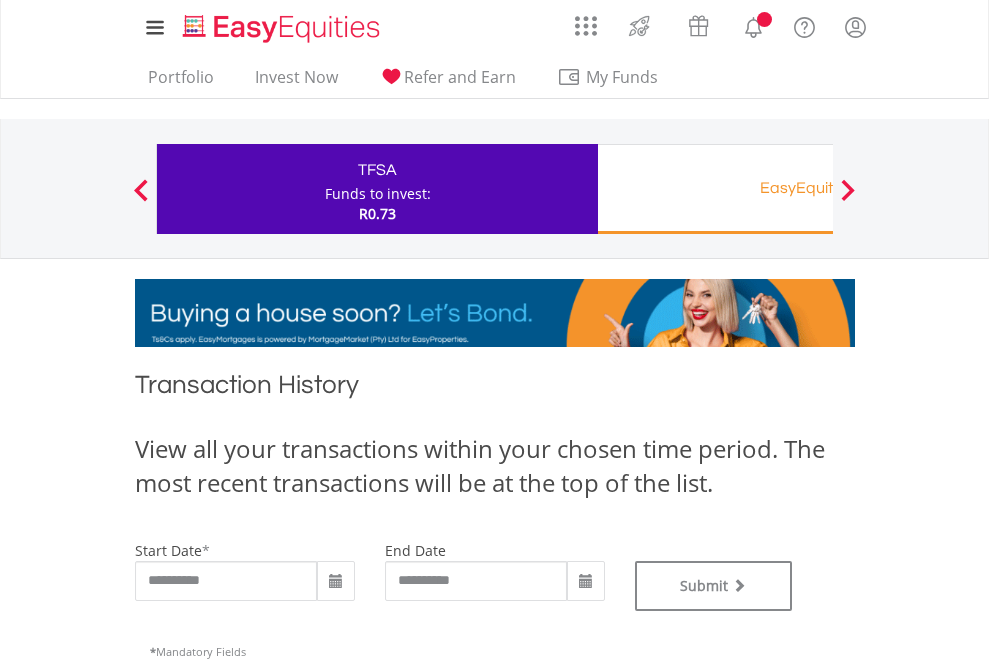 click on "EasyEquities RA" at bounding box center [818, 188] 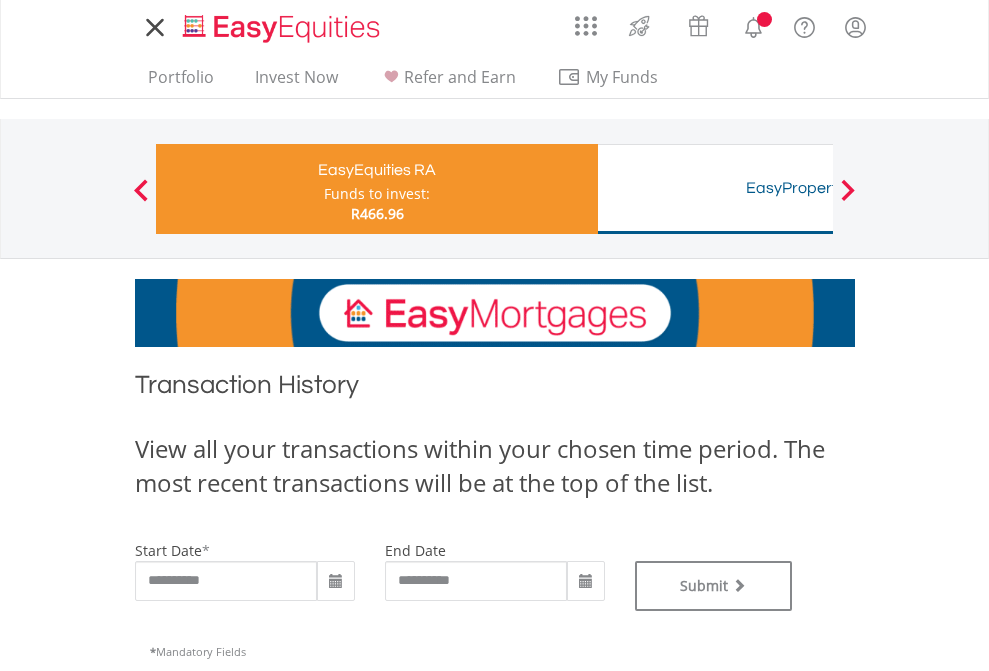 scroll, scrollTop: 0, scrollLeft: 0, axis: both 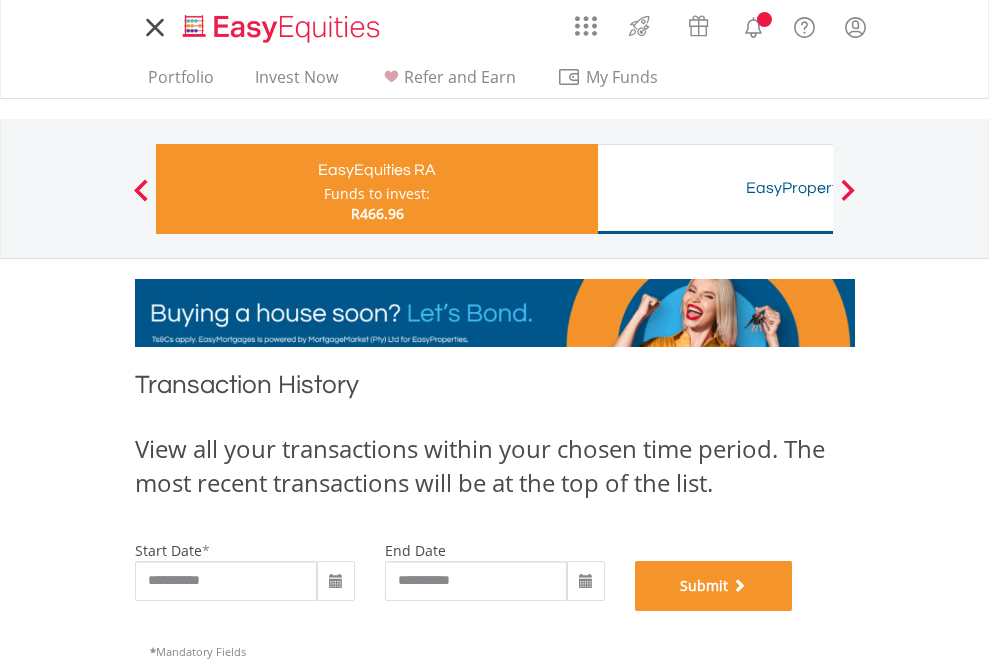 click on "Submit" at bounding box center (714, 586) 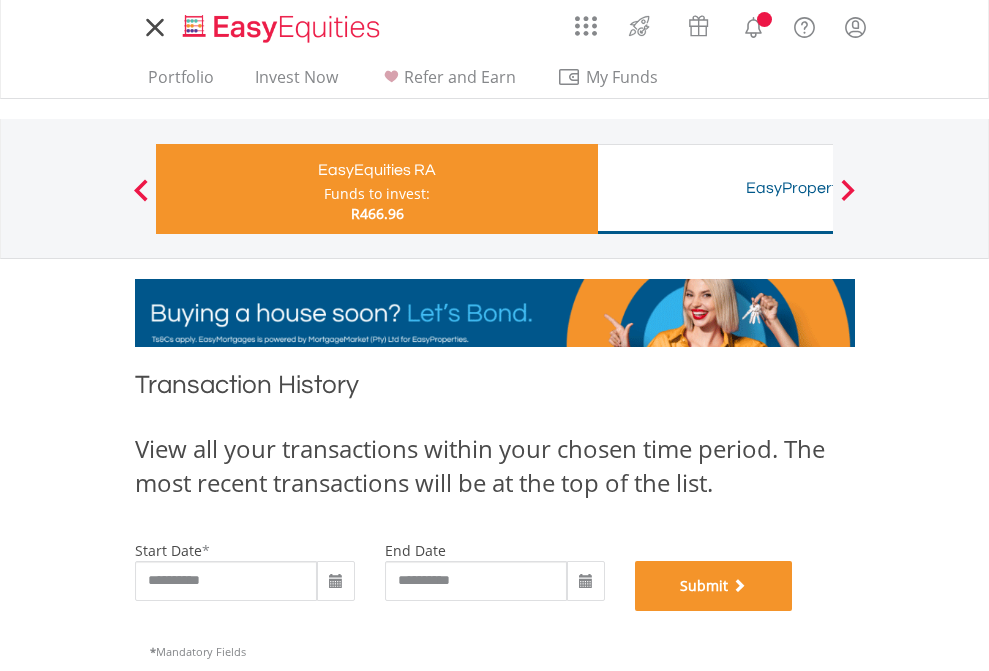scroll, scrollTop: 811, scrollLeft: 0, axis: vertical 